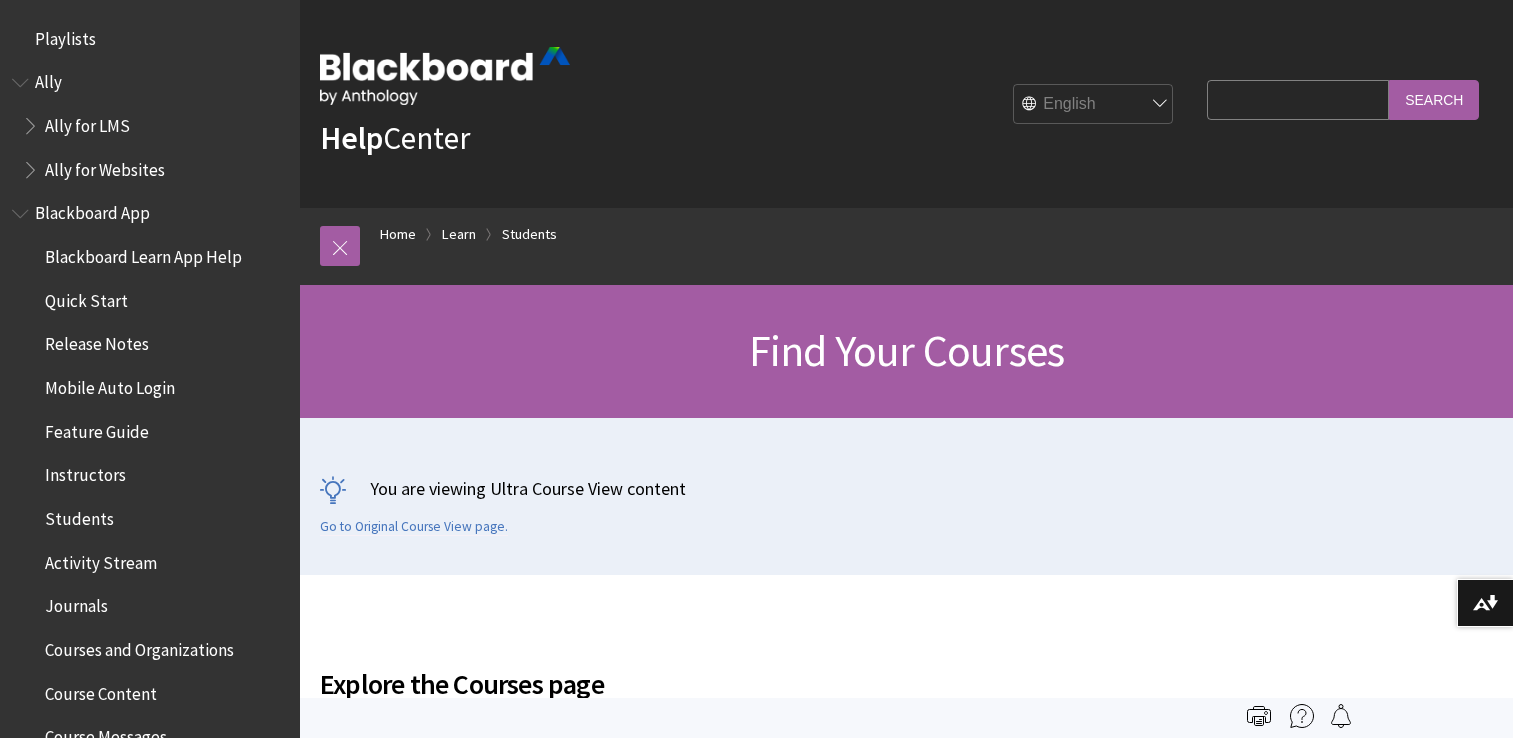 scroll, scrollTop: 0, scrollLeft: 0, axis: both 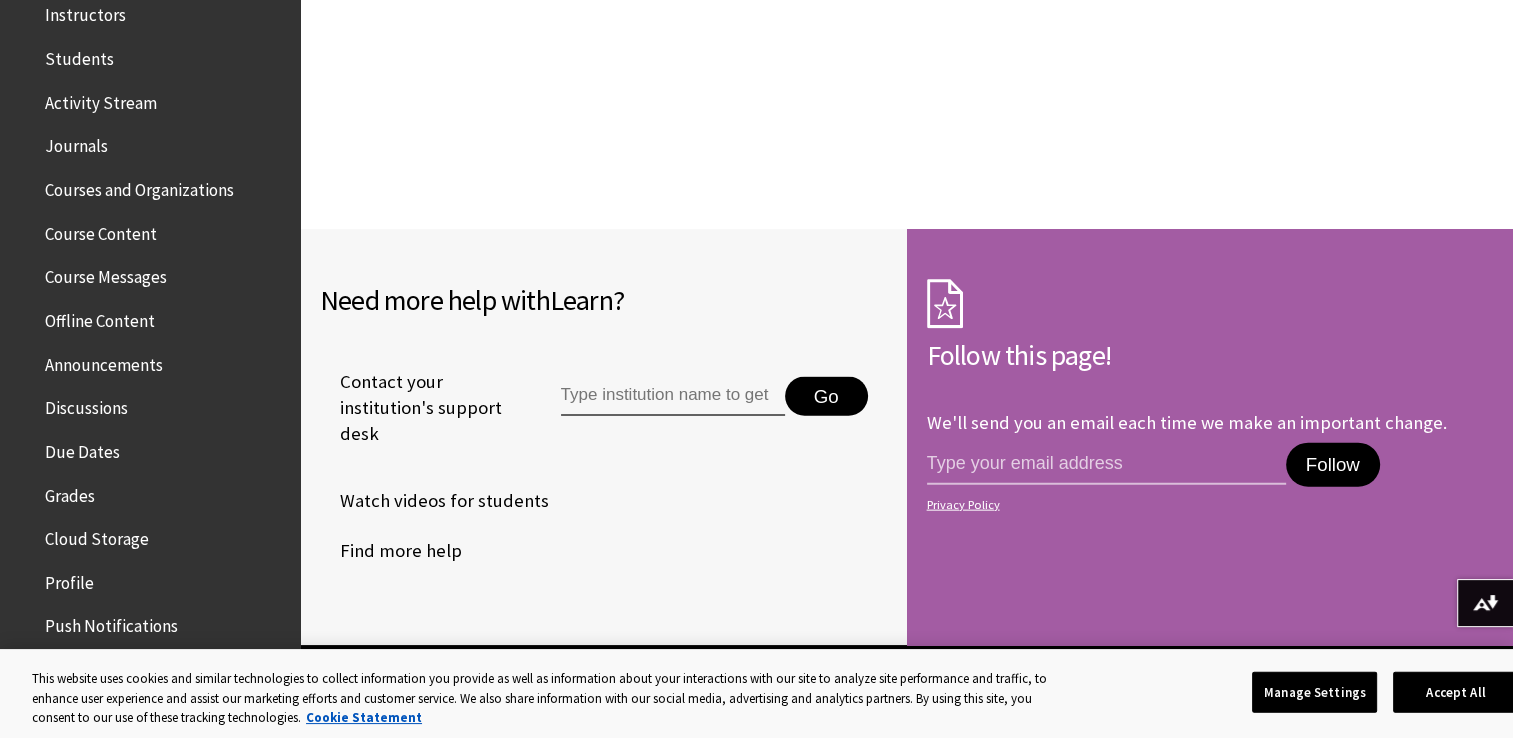 click on "Course Content" at bounding box center [101, 230] 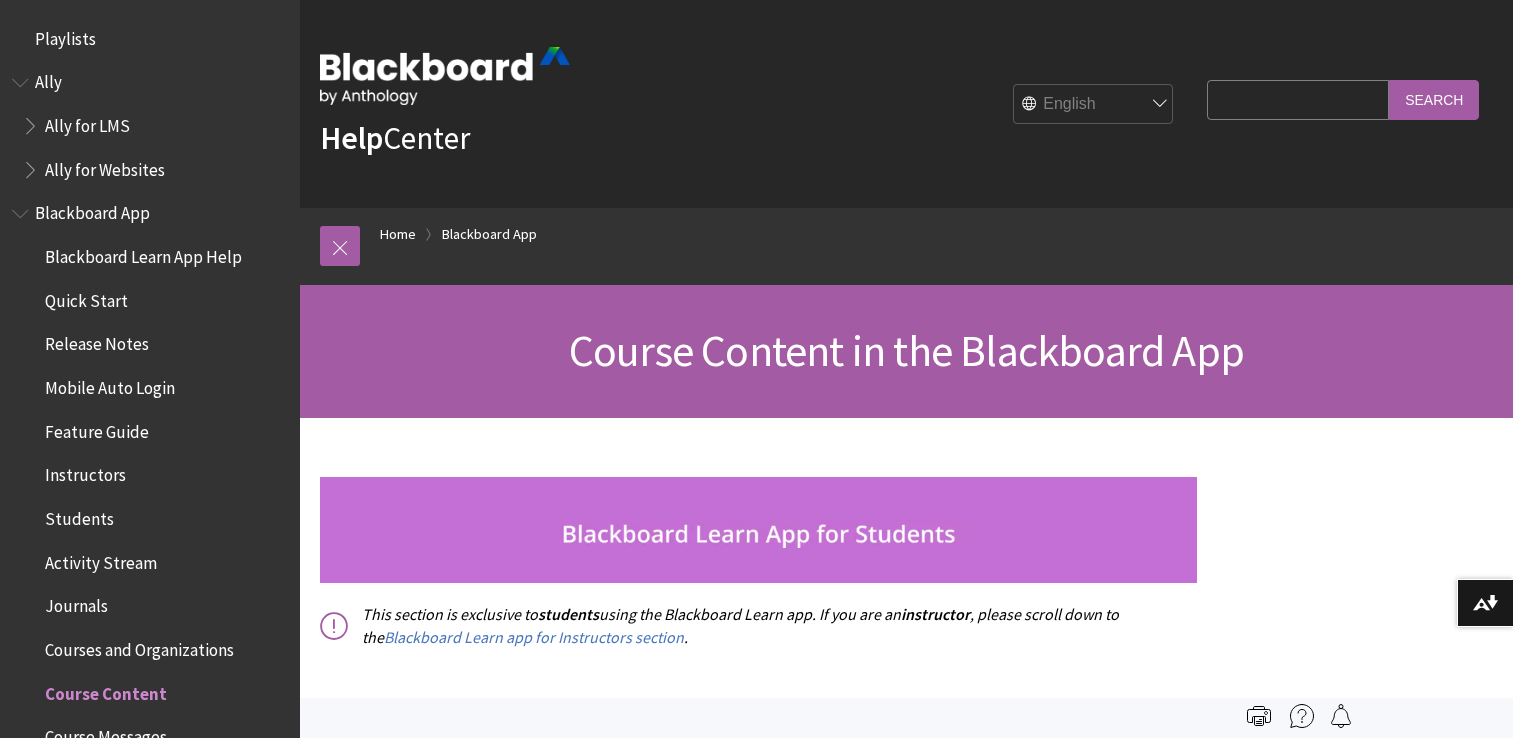 scroll, scrollTop: 0, scrollLeft: 0, axis: both 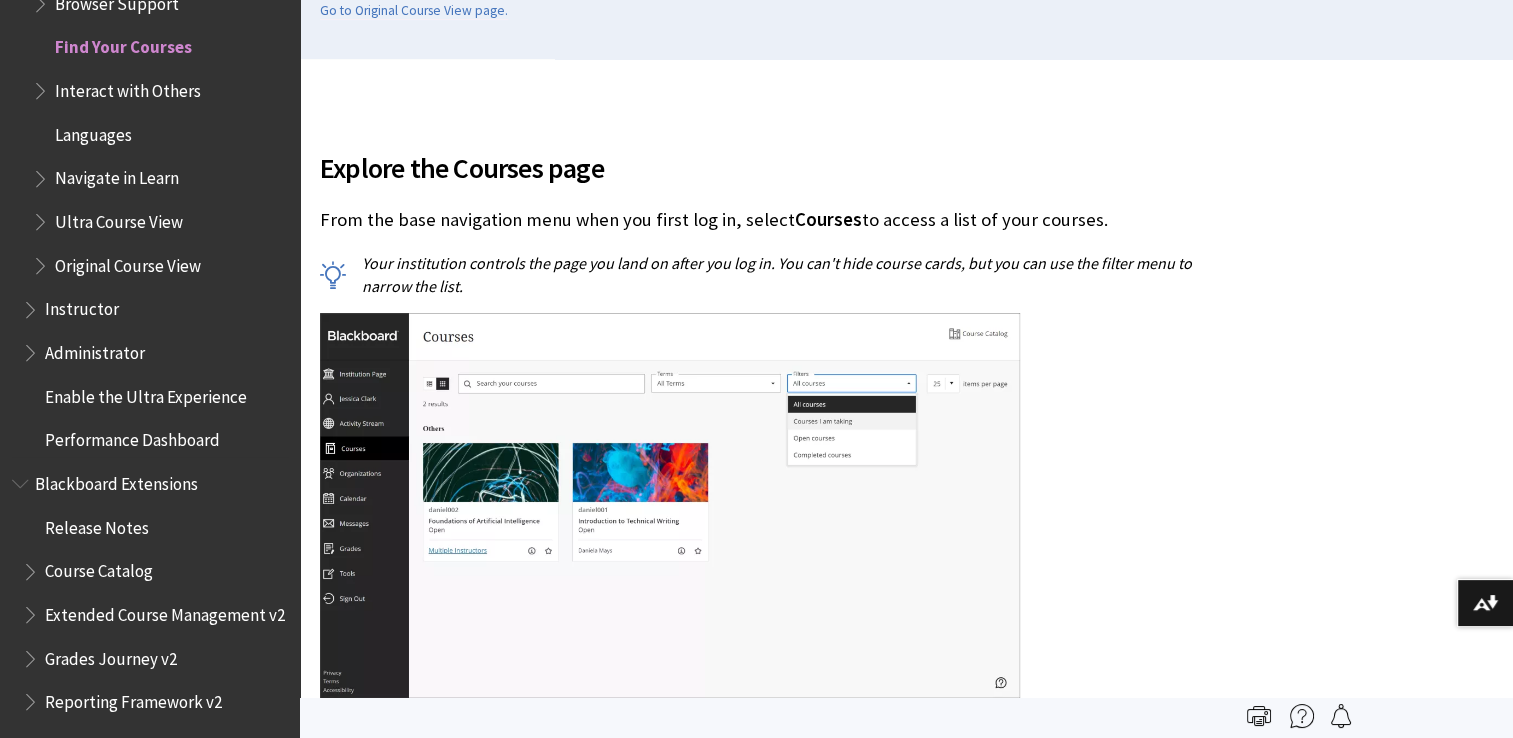 click on "Find Your Courses" at bounding box center (123, 44) 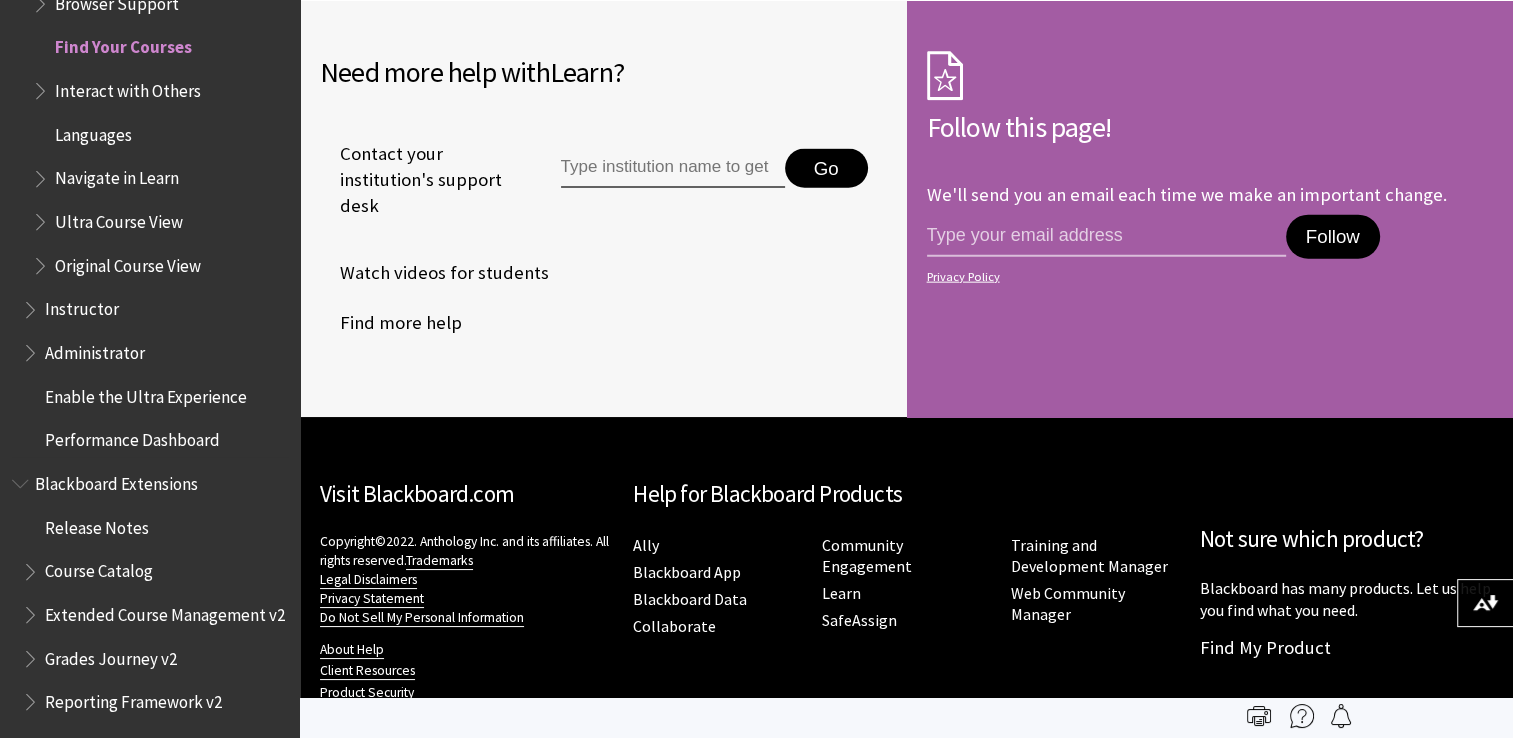 scroll, scrollTop: 4548, scrollLeft: 0, axis: vertical 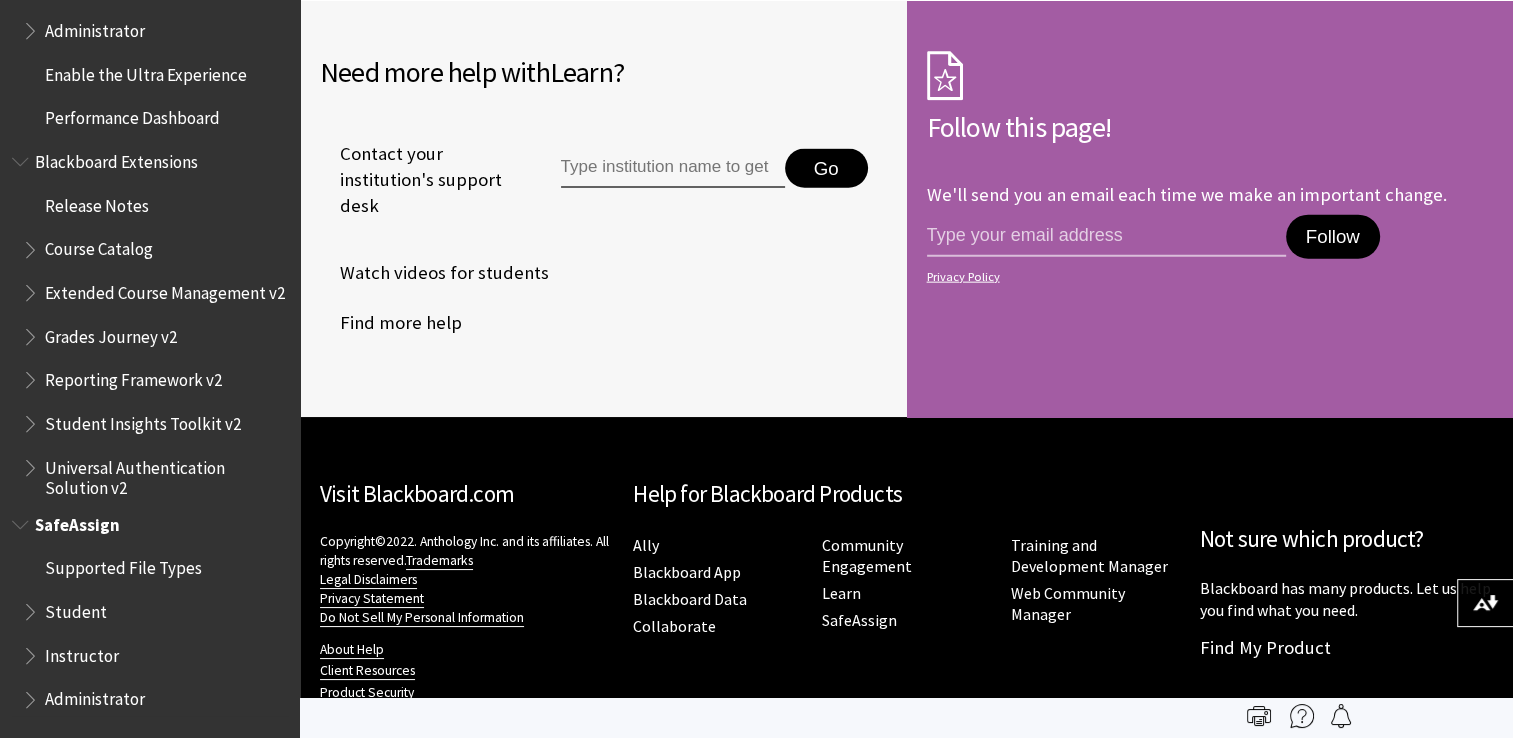 click on "Student" at bounding box center (76, 608) 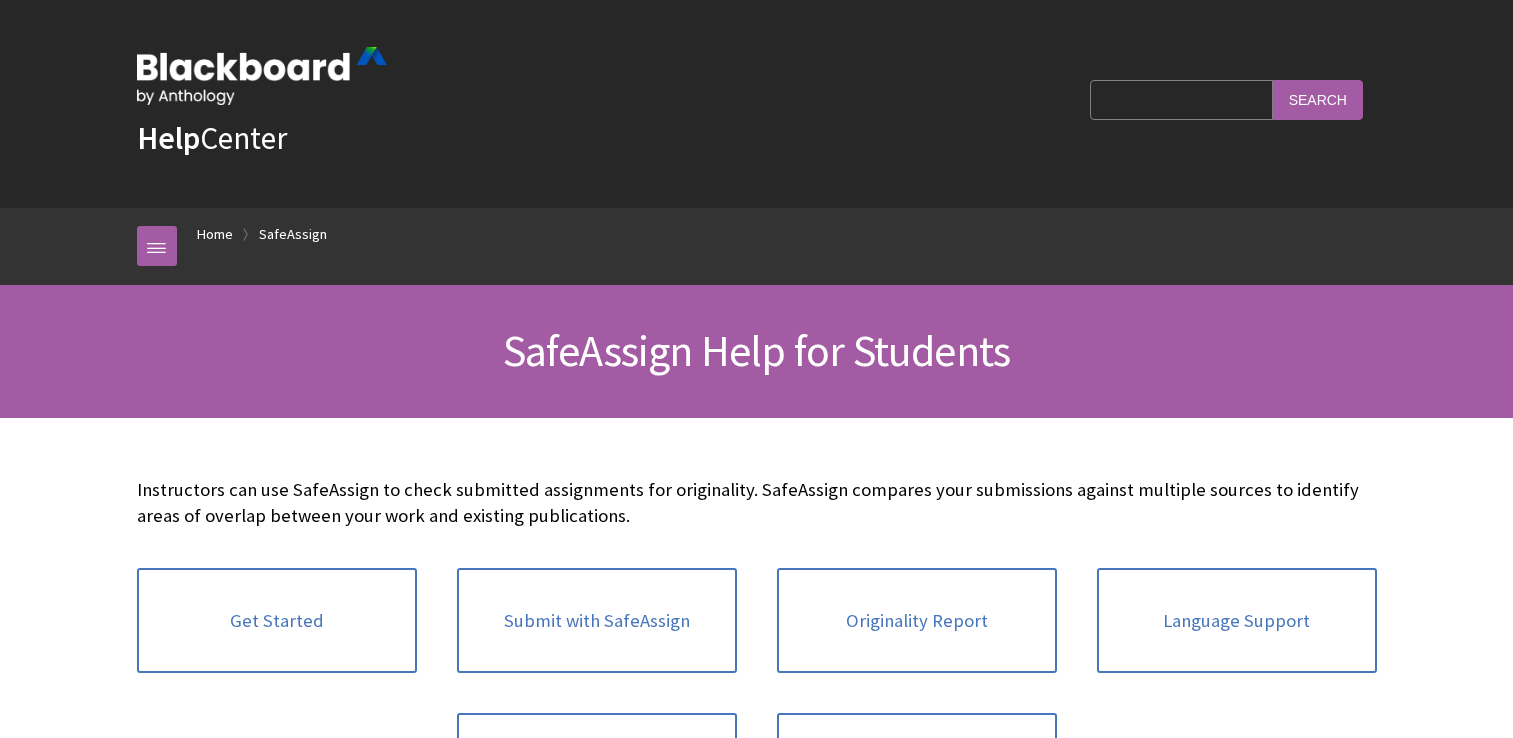 scroll, scrollTop: 0, scrollLeft: 0, axis: both 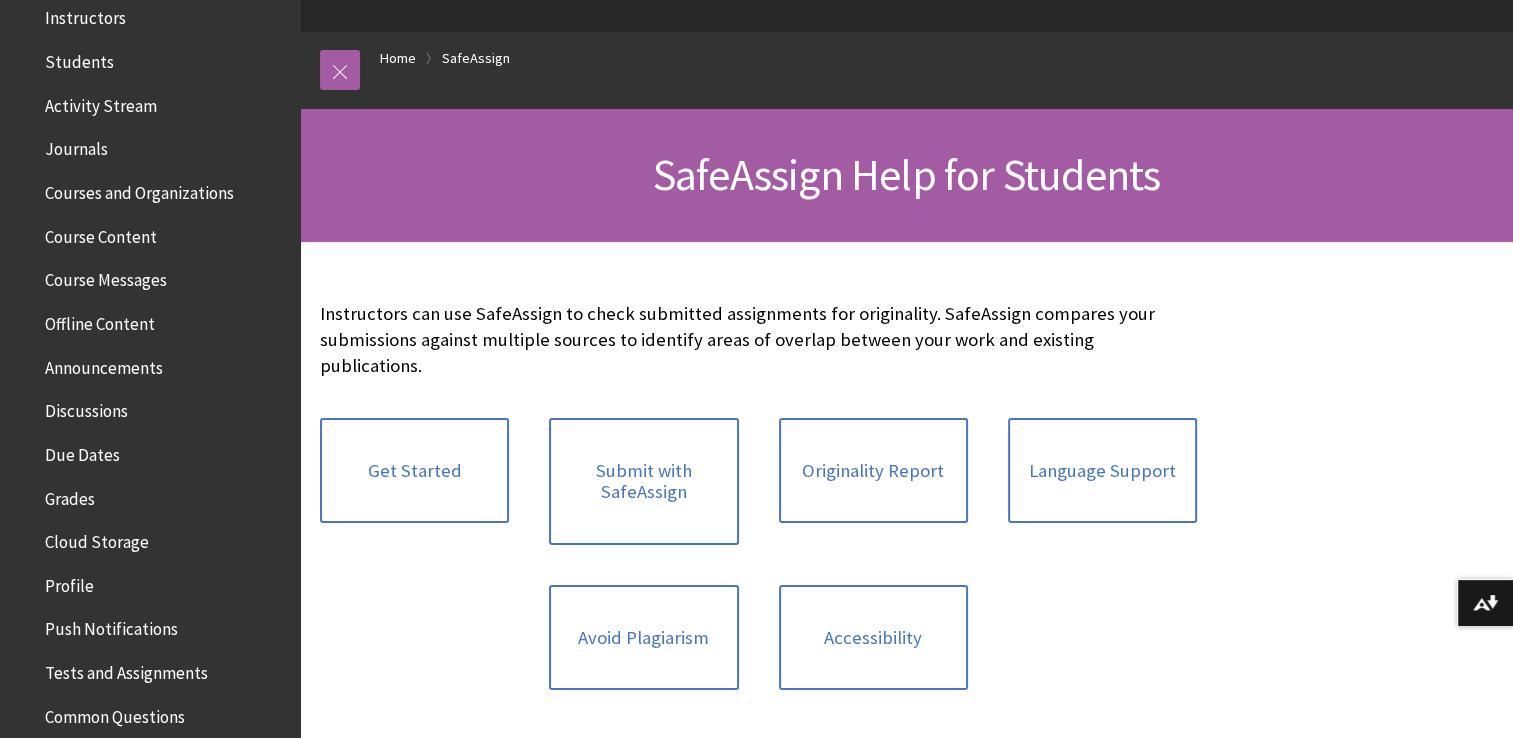 click on "Course Content" at bounding box center (101, 233) 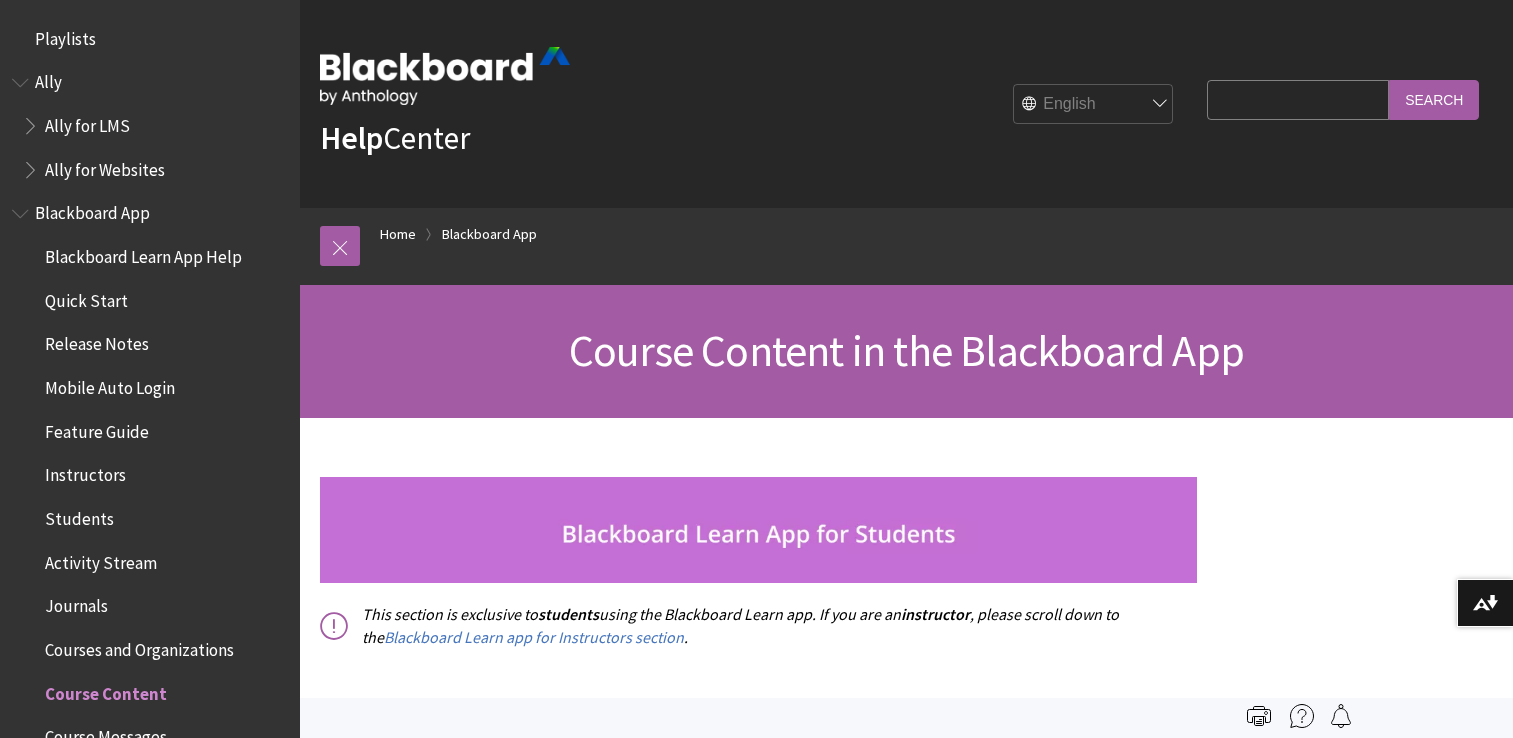 scroll, scrollTop: 0, scrollLeft: 0, axis: both 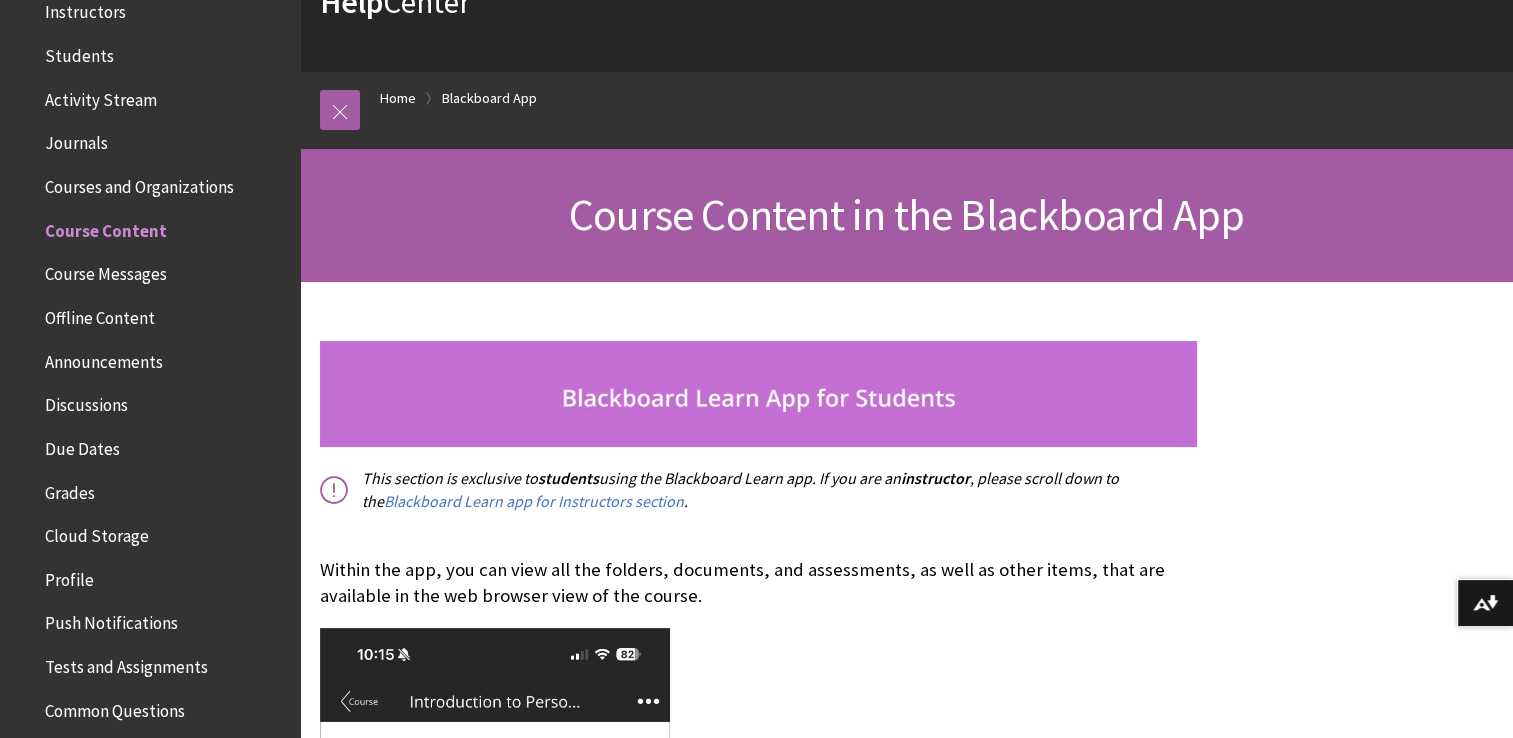 click on "Courses and Organizations" at bounding box center (139, 183) 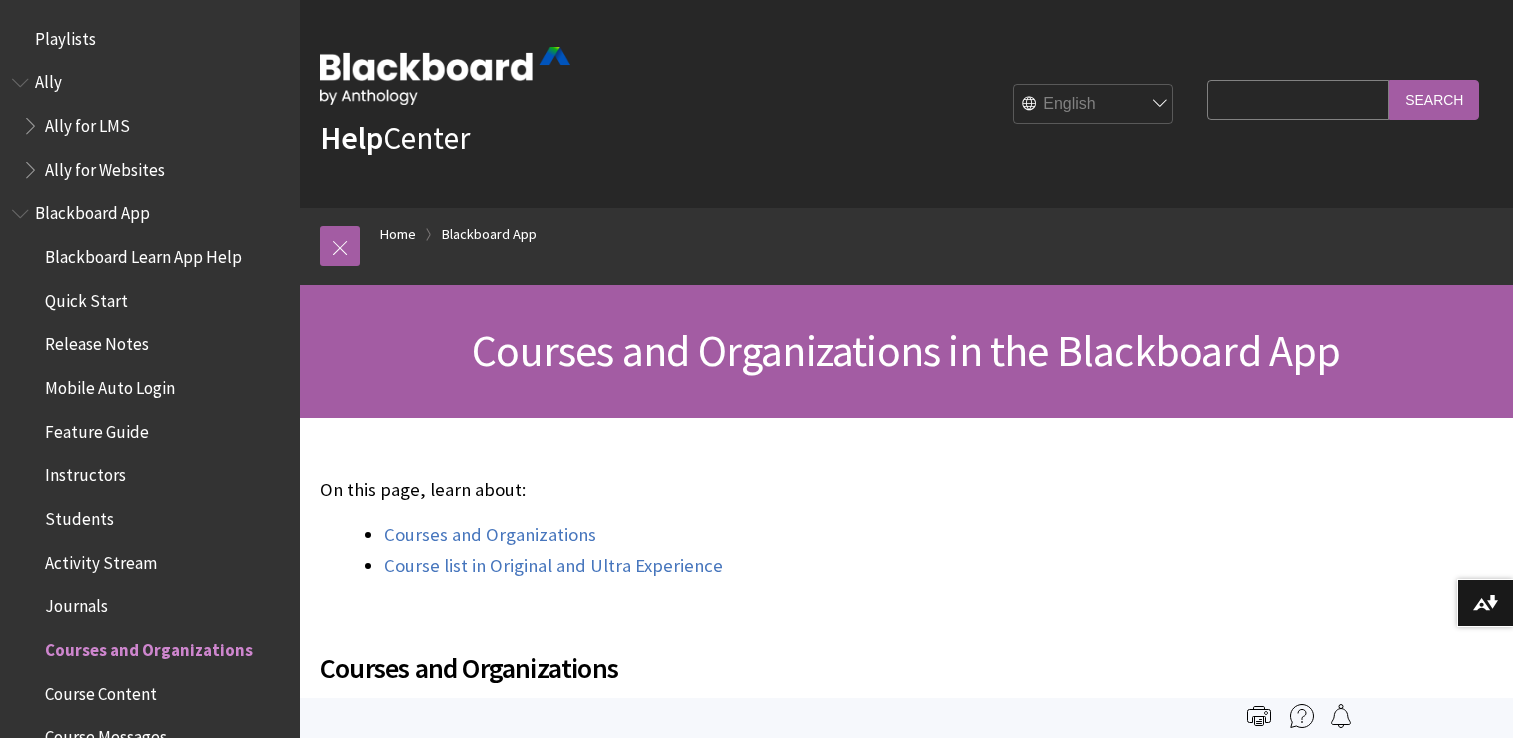 scroll, scrollTop: 0, scrollLeft: 0, axis: both 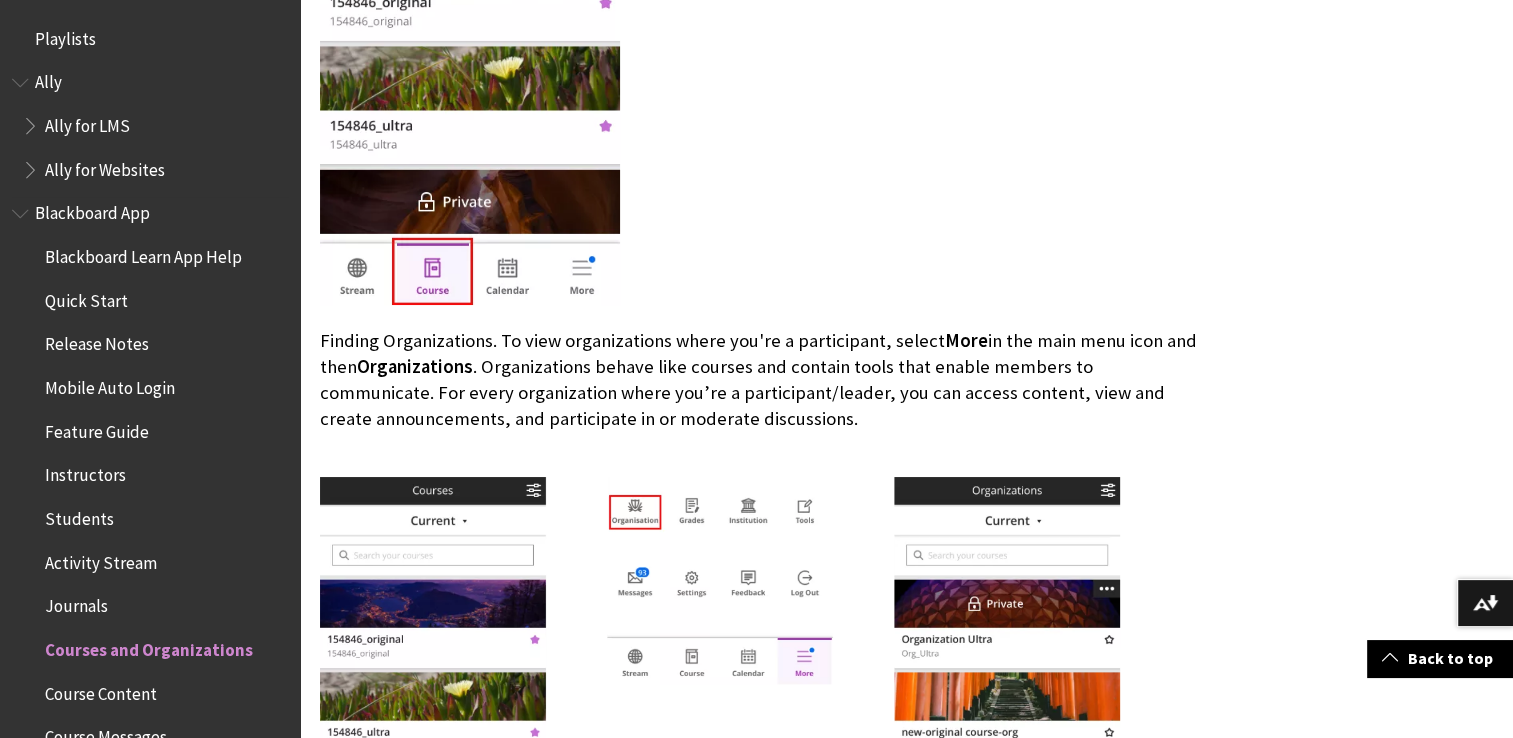 click on "Blackboard App" at bounding box center (92, 210) 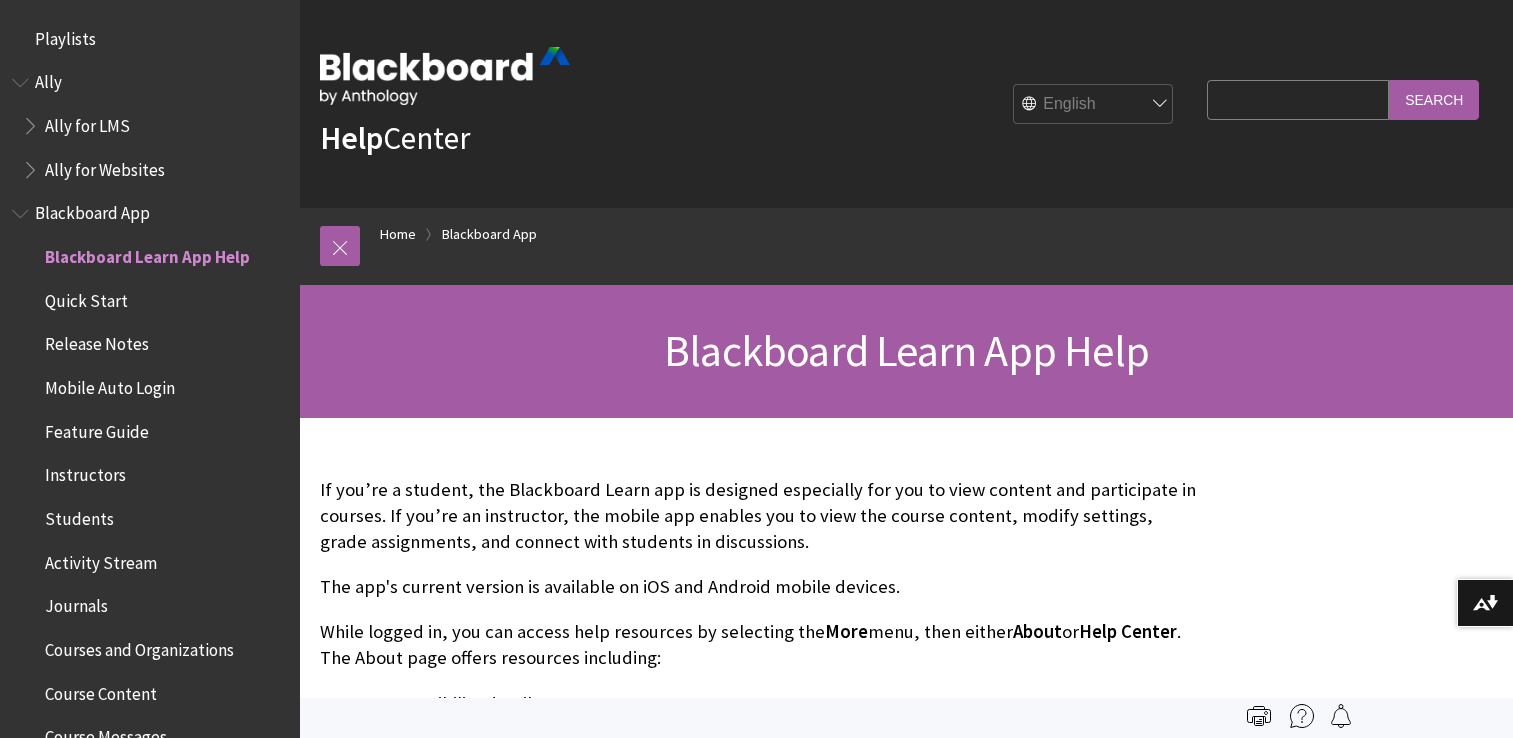 scroll, scrollTop: 0, scrollLeft: 0, axis: both 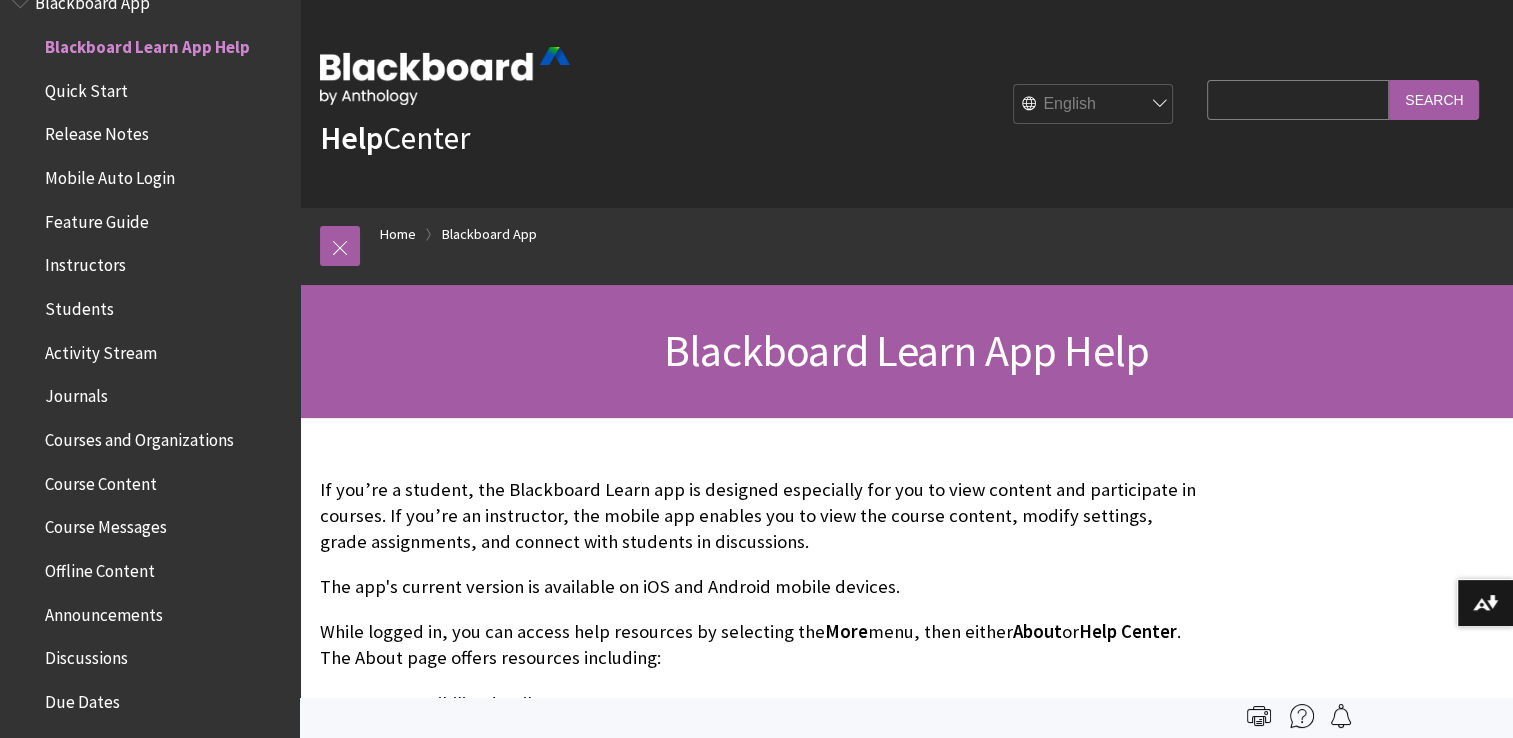 click on "Course Content" at bounding box center [101, 480] 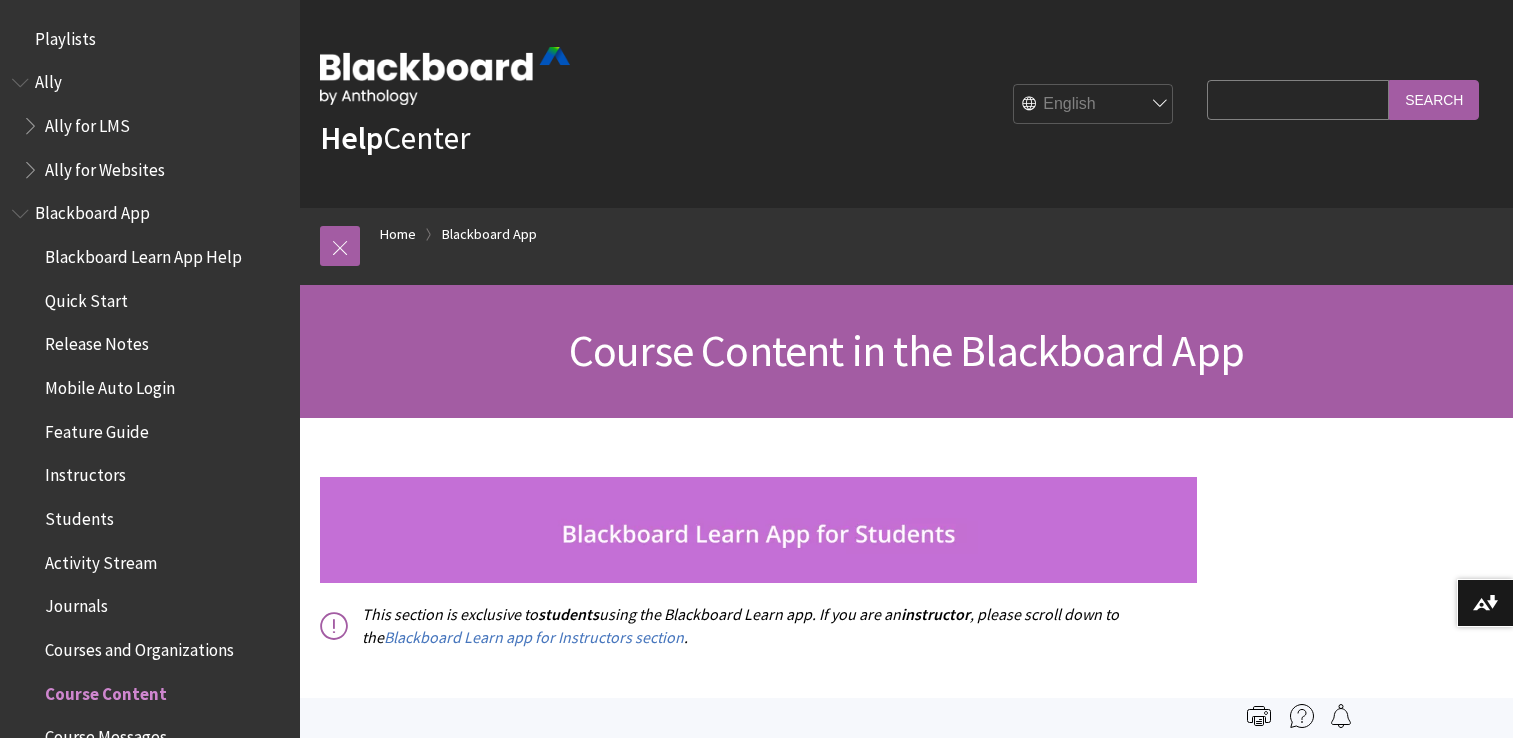 scroll, scrollTop: 0, scrollLeft: 0, axis: both 